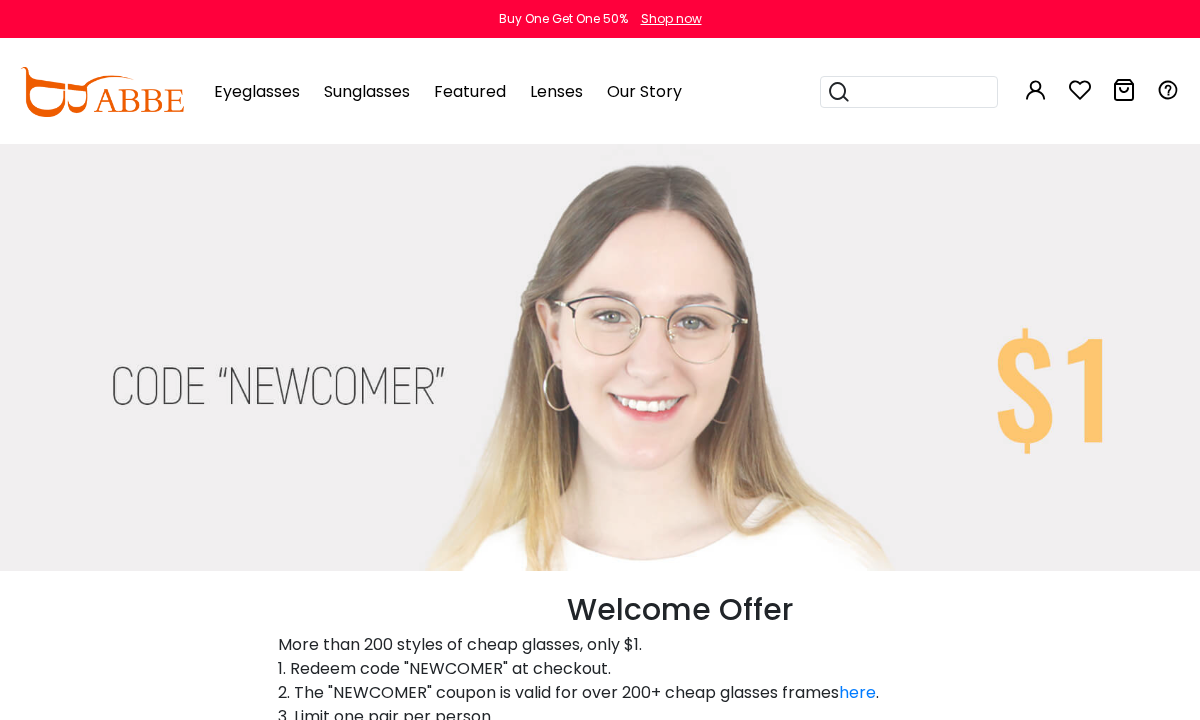 scroll, scrollTop: 0, scrollLeft: 0, axis: both 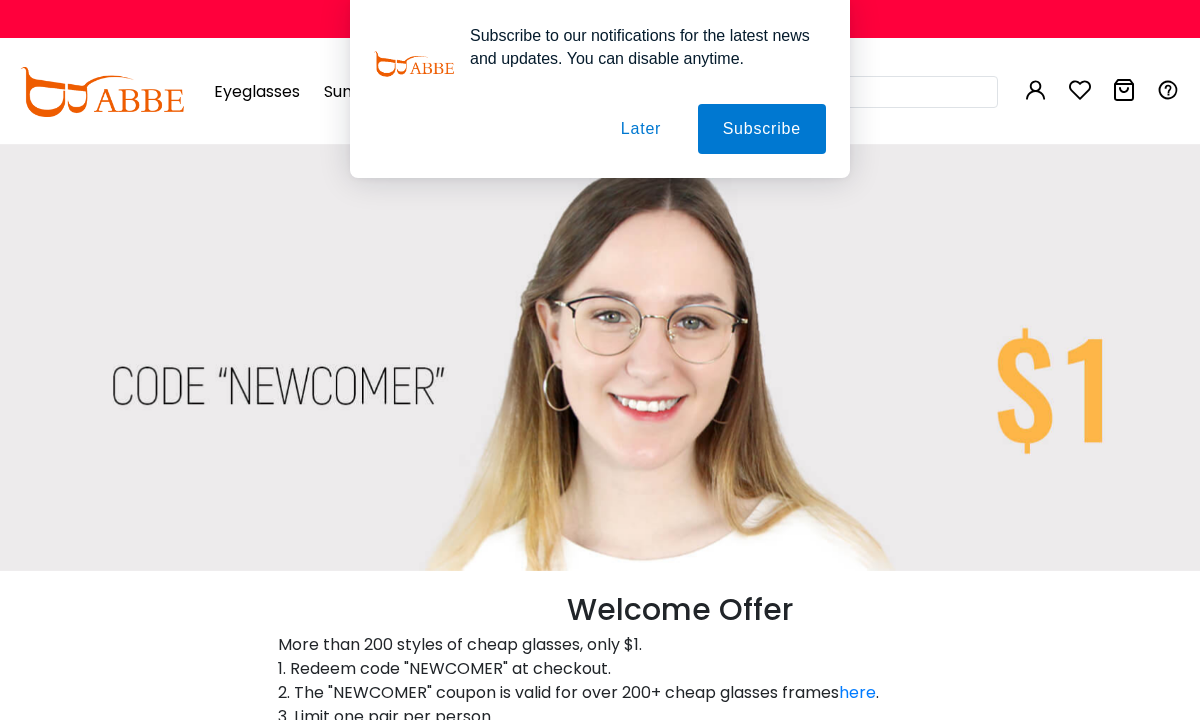 click on "Later" at bounding box center [641, 129] 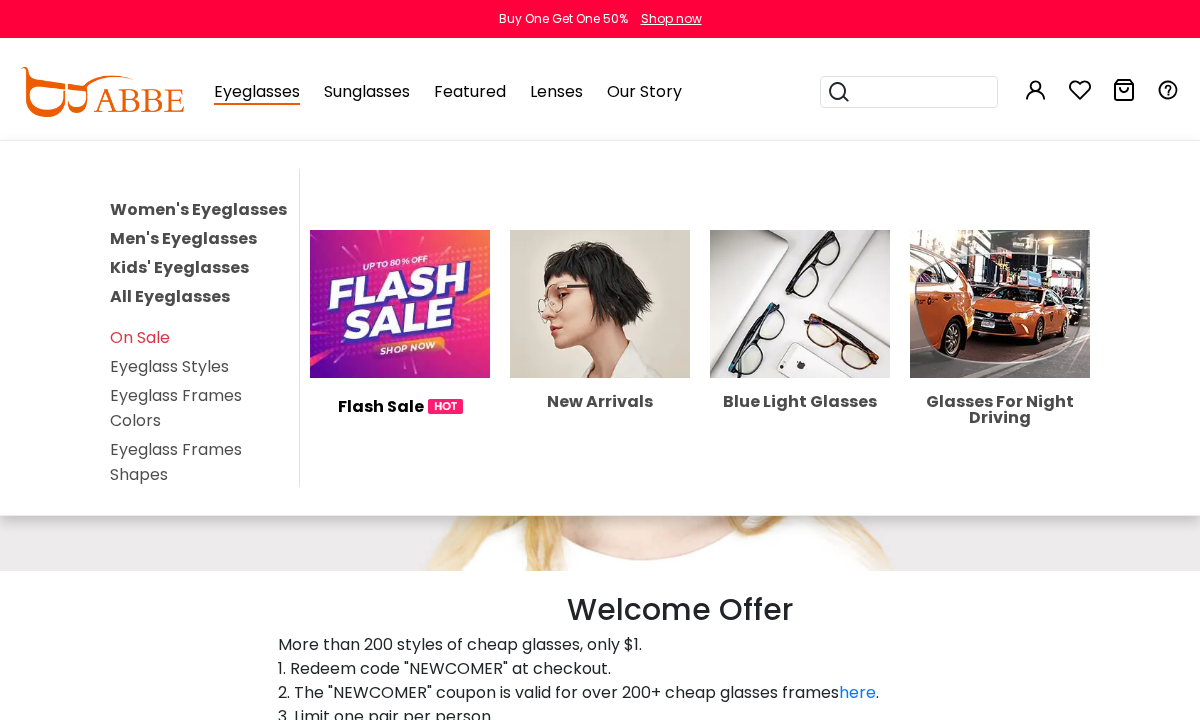 click on "Women's Eyeglasses" at bounding box center [198, 209] 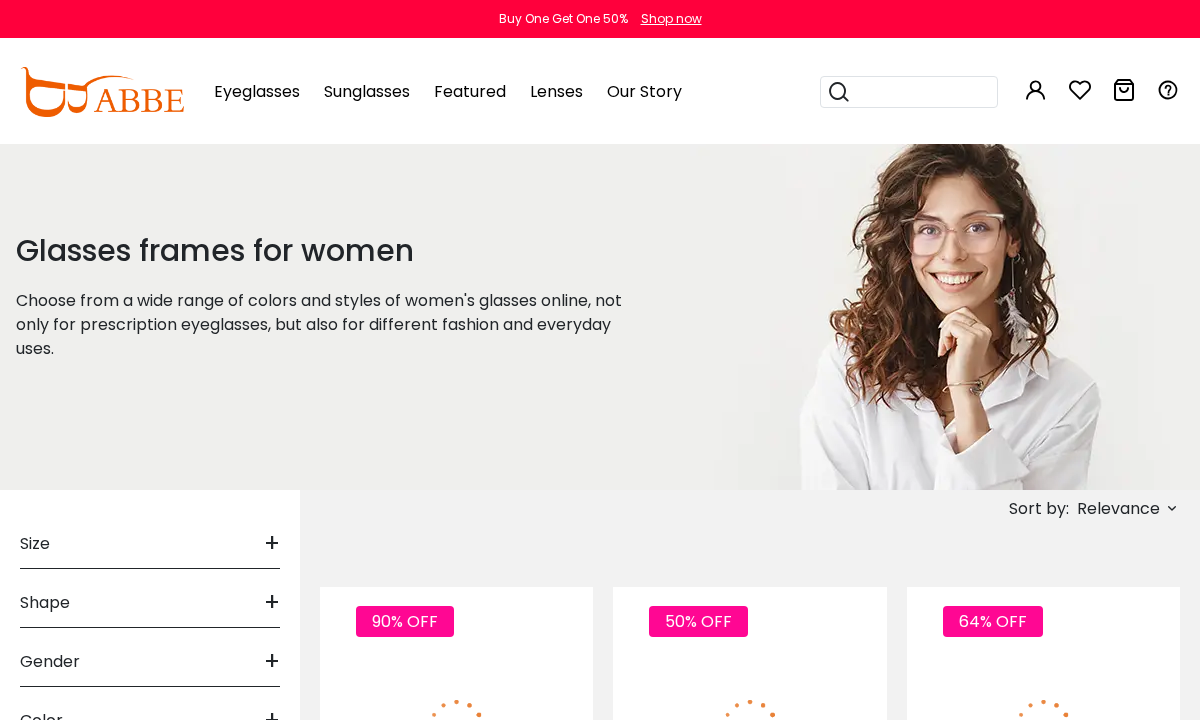 scroll, scrollTop: 0, scrollLeft: 0, axis: both 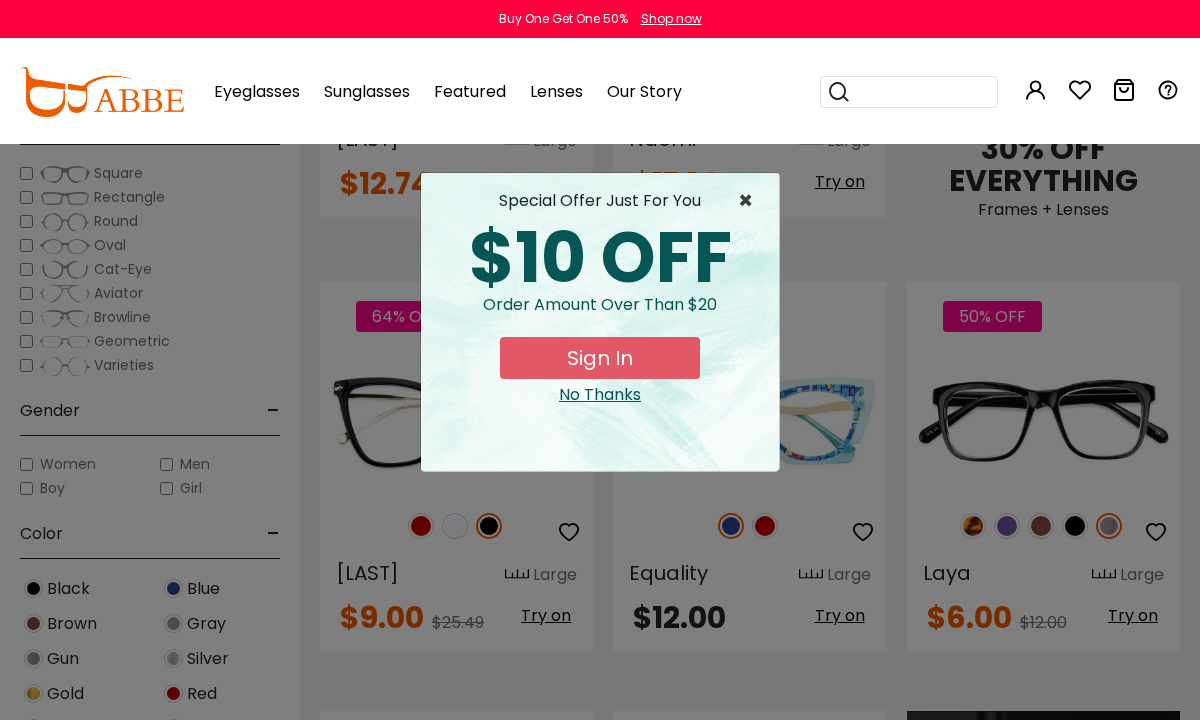 click on "×" at bounding box center (750, 201) 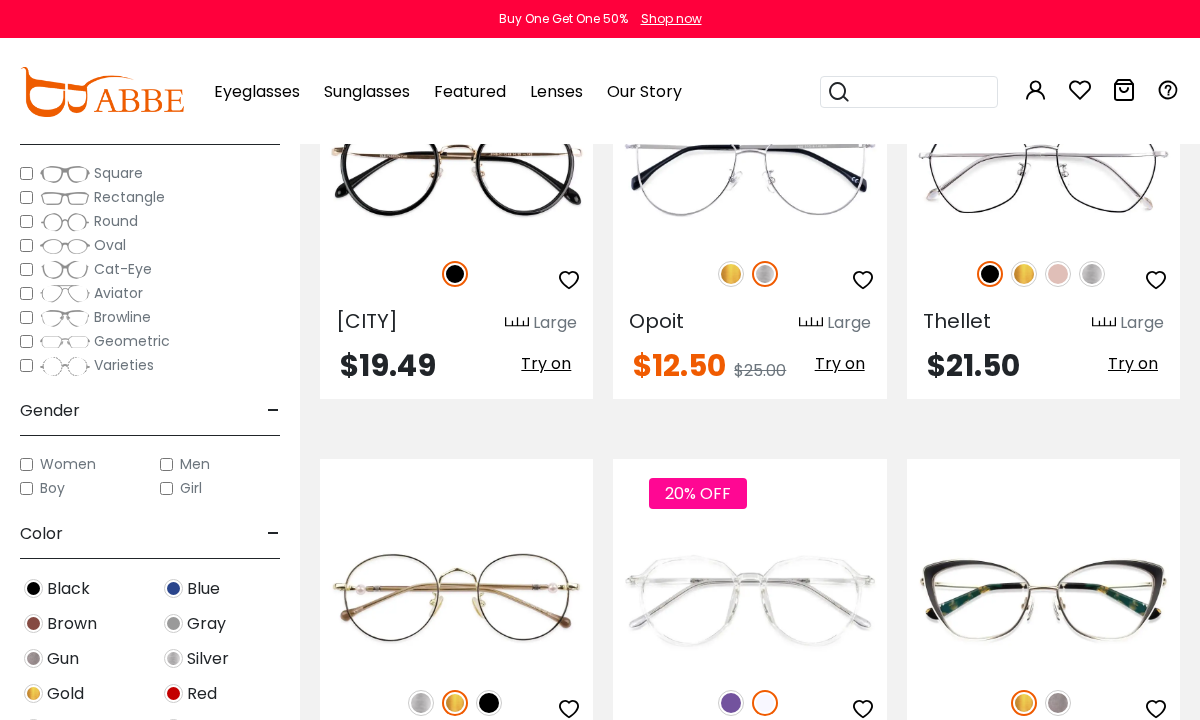 scroll, scrollTop: 2231, scrollLeft: 0, axis: vertical 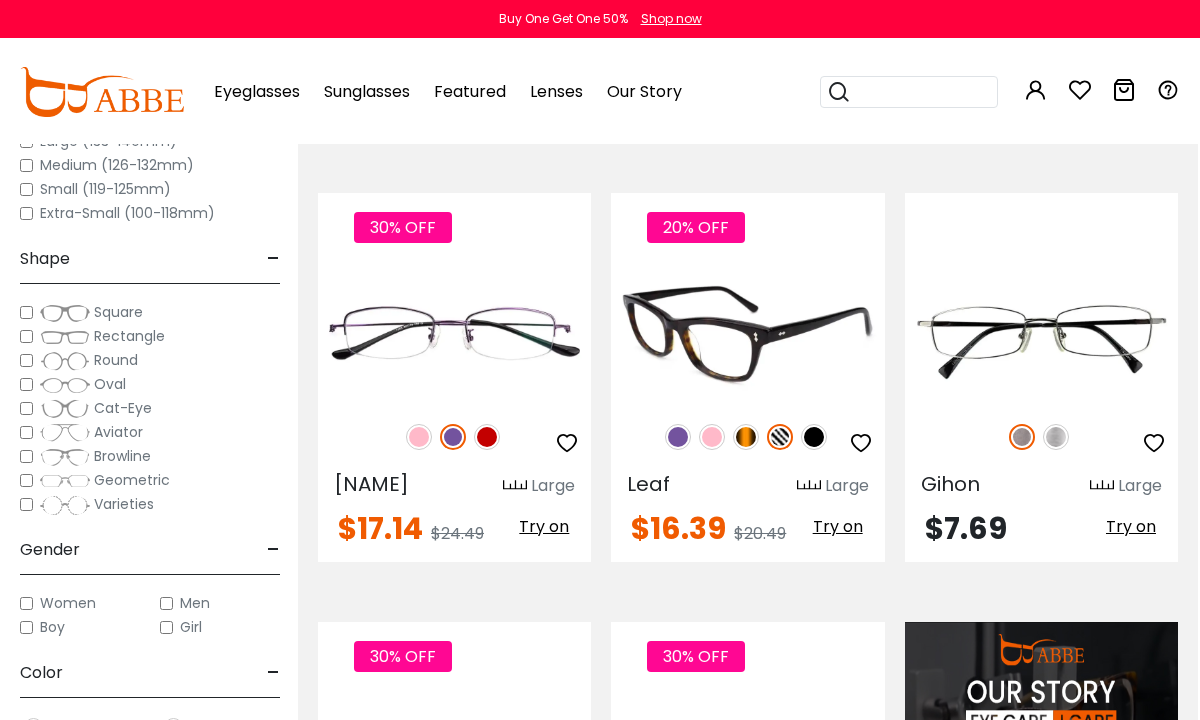 click at bounding box center (678, 437) 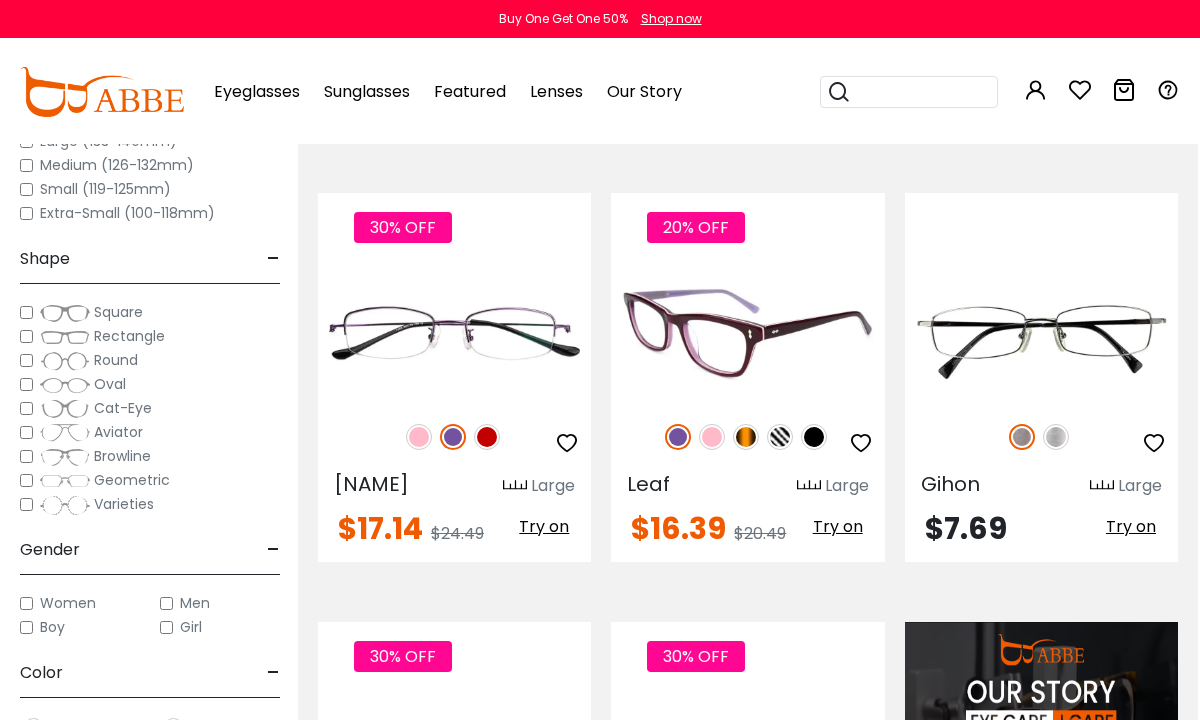 click at bounding box center (712, 437) 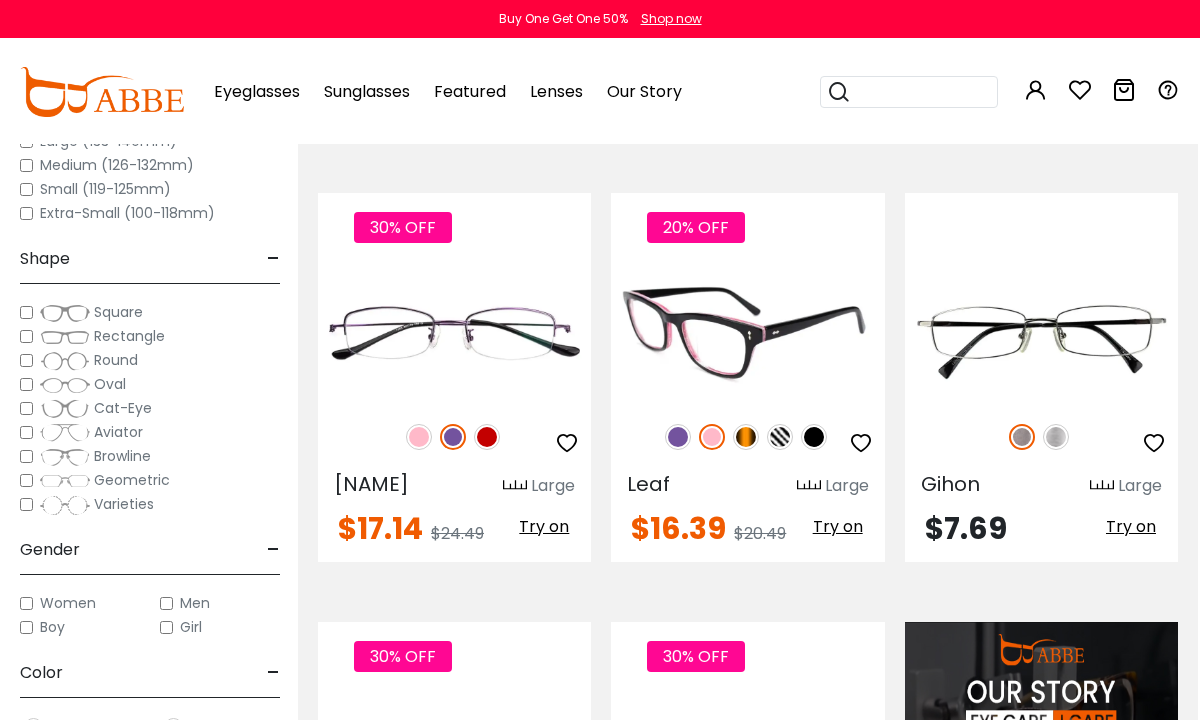 click at bounding box center [746, 437] 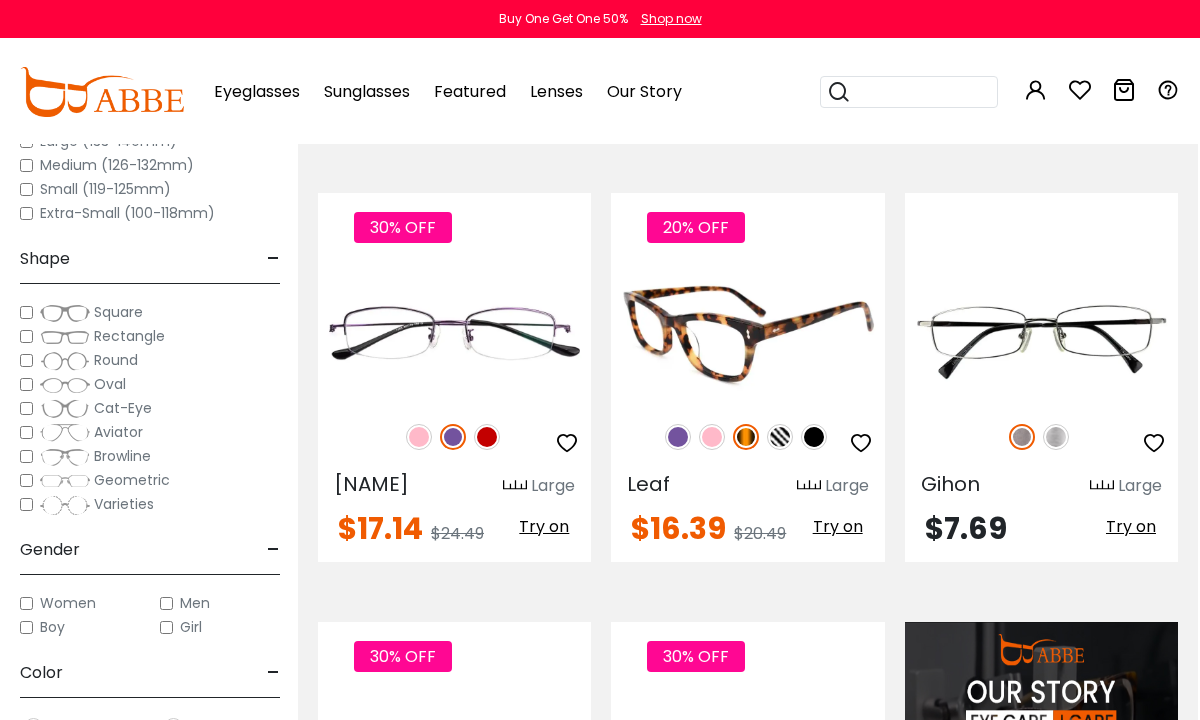click on "Try on" at bounding box center [838, 526] 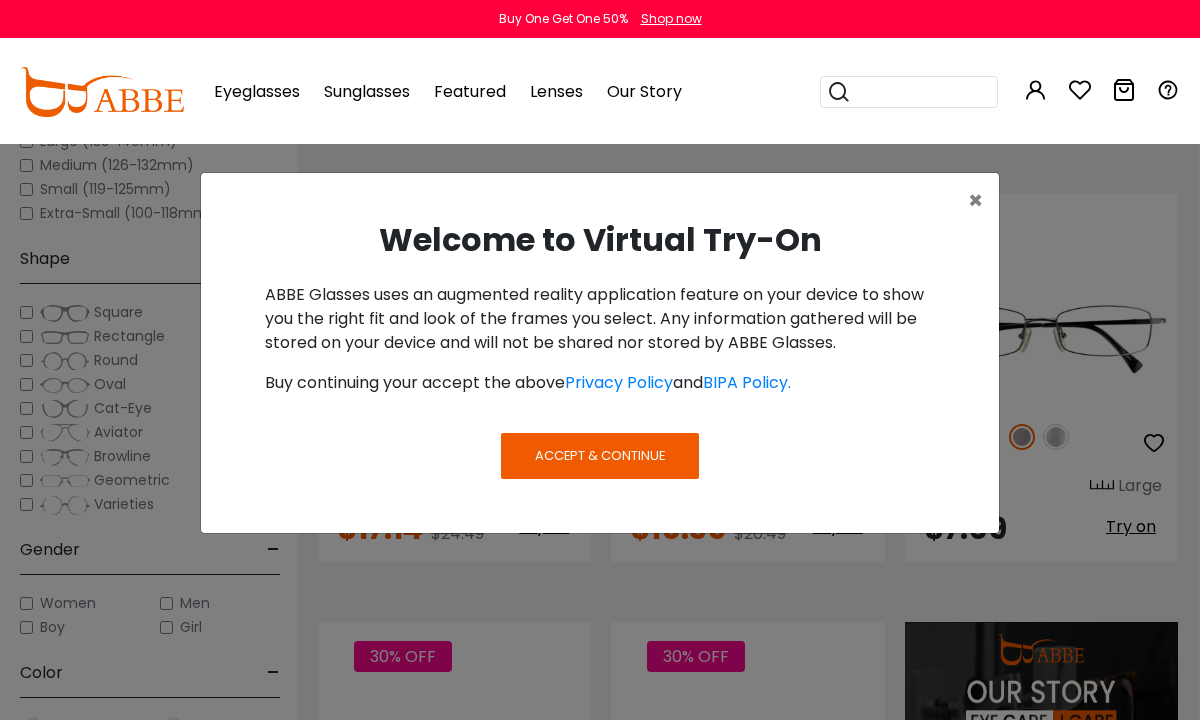click on "Accept & Continue" at bounding box center (600, 455) 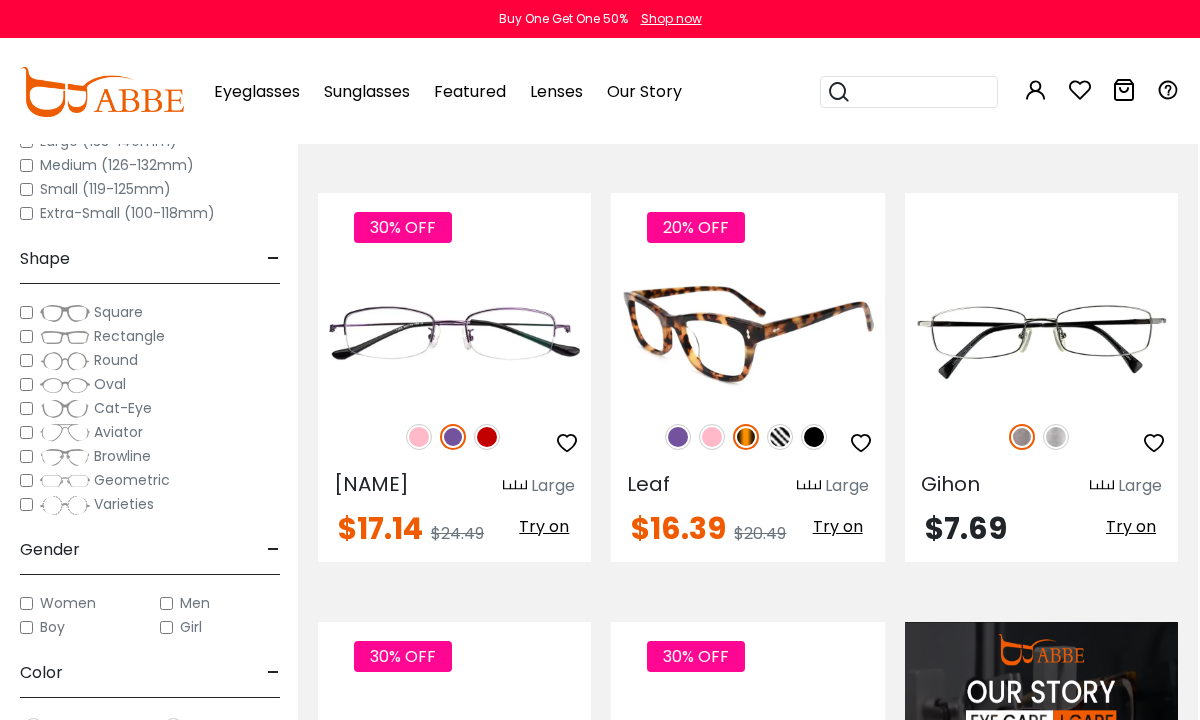 click on "Try on" at bounding box center (838, 526) 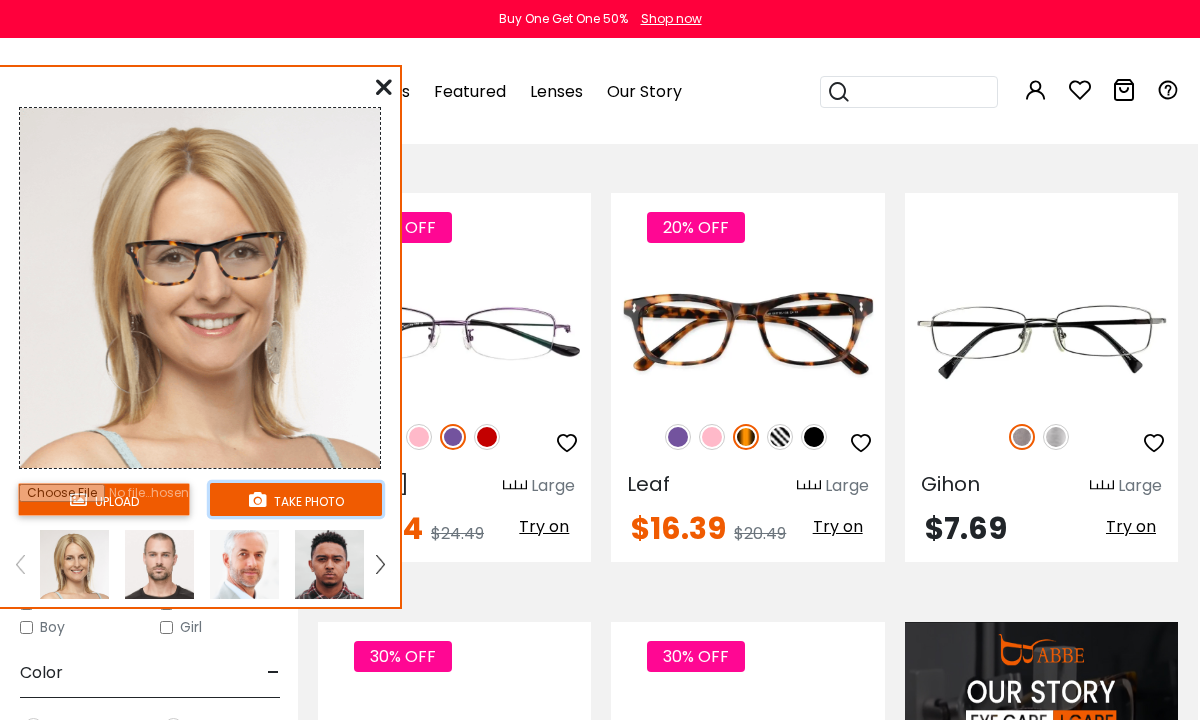 click on "take photo" at bounding box center [296, 499] 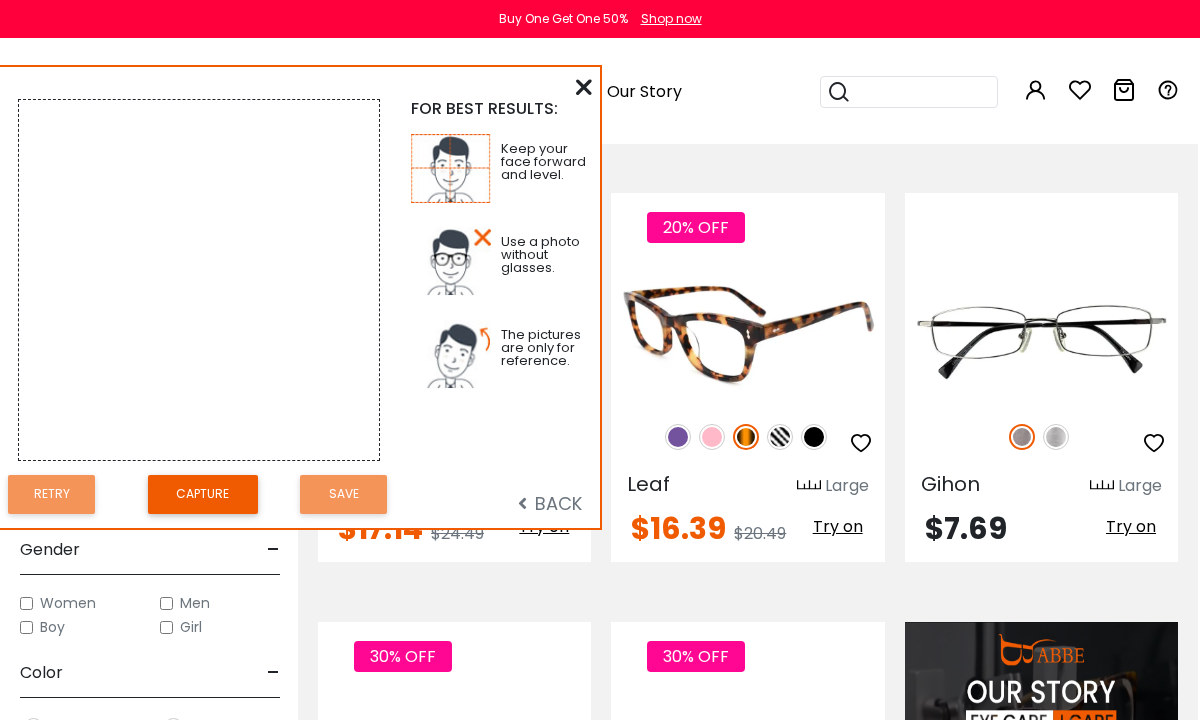 click on "20% OFF
Leaf
Large
$16.39" at bounding box center [747, 377] 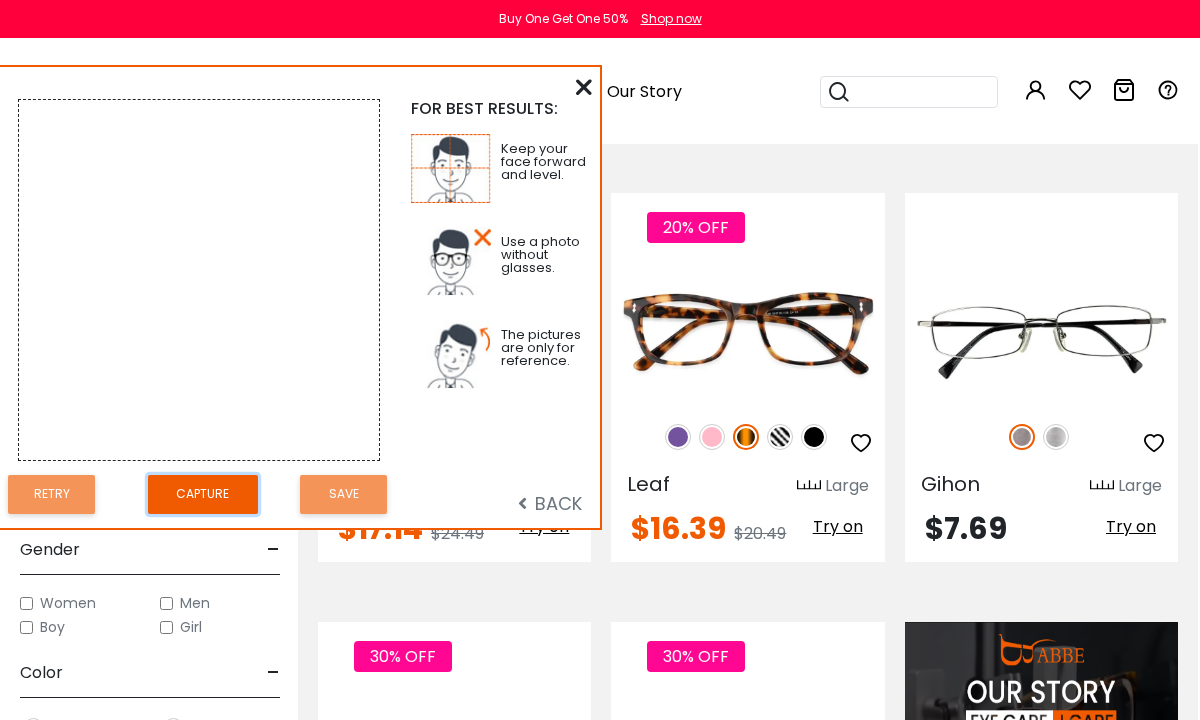 click on "Capture" at bounding box center [203, 494] 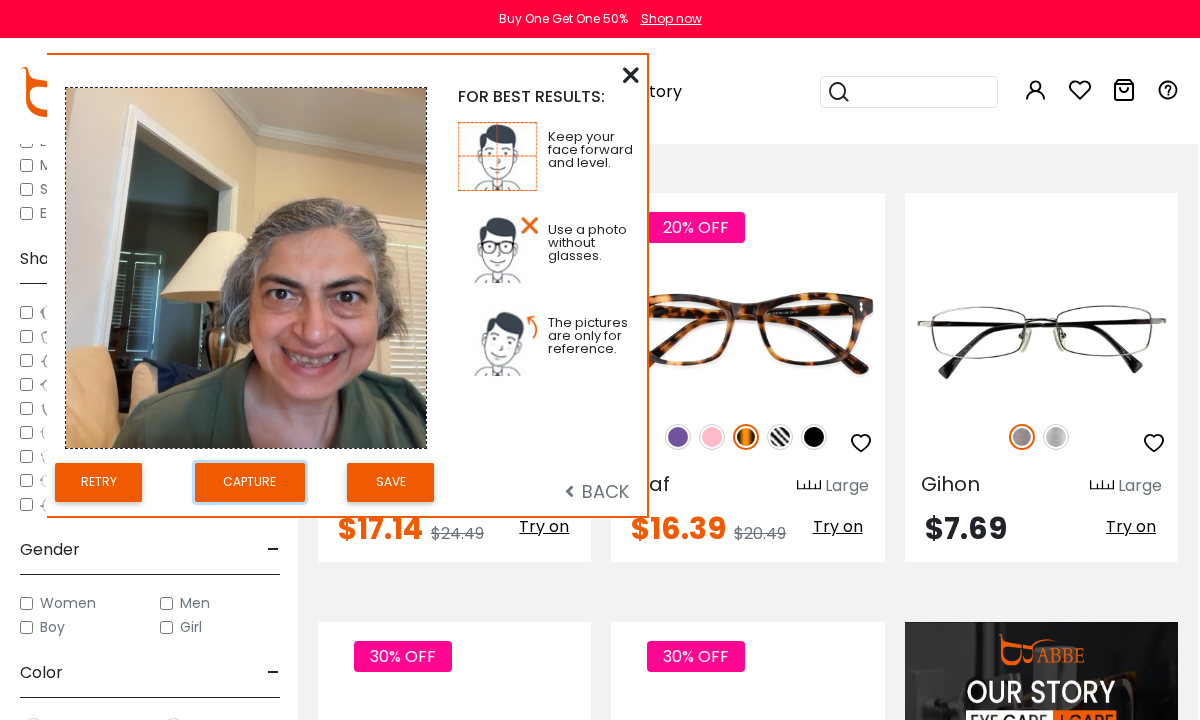 drag, startPoint x: 16, startPoint y: 458, endPoint x: 46, endPoint y: 446, distance: 32.31099 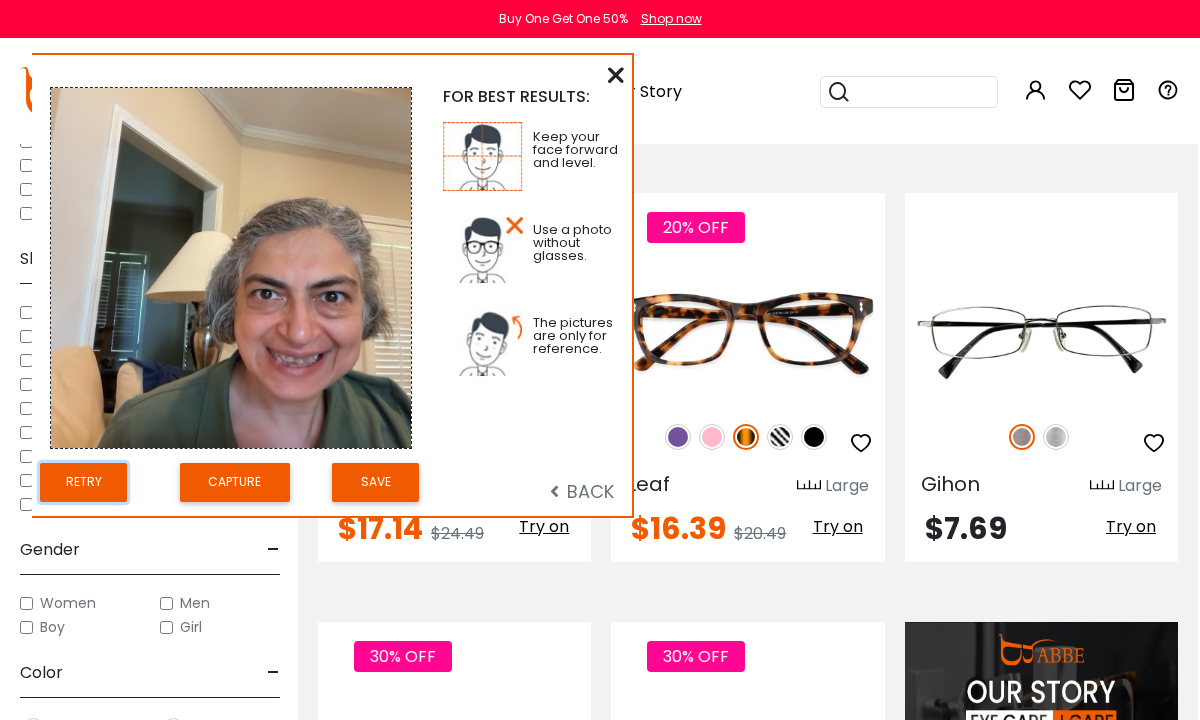 click on "Retry" at bounding box center [83, 482] 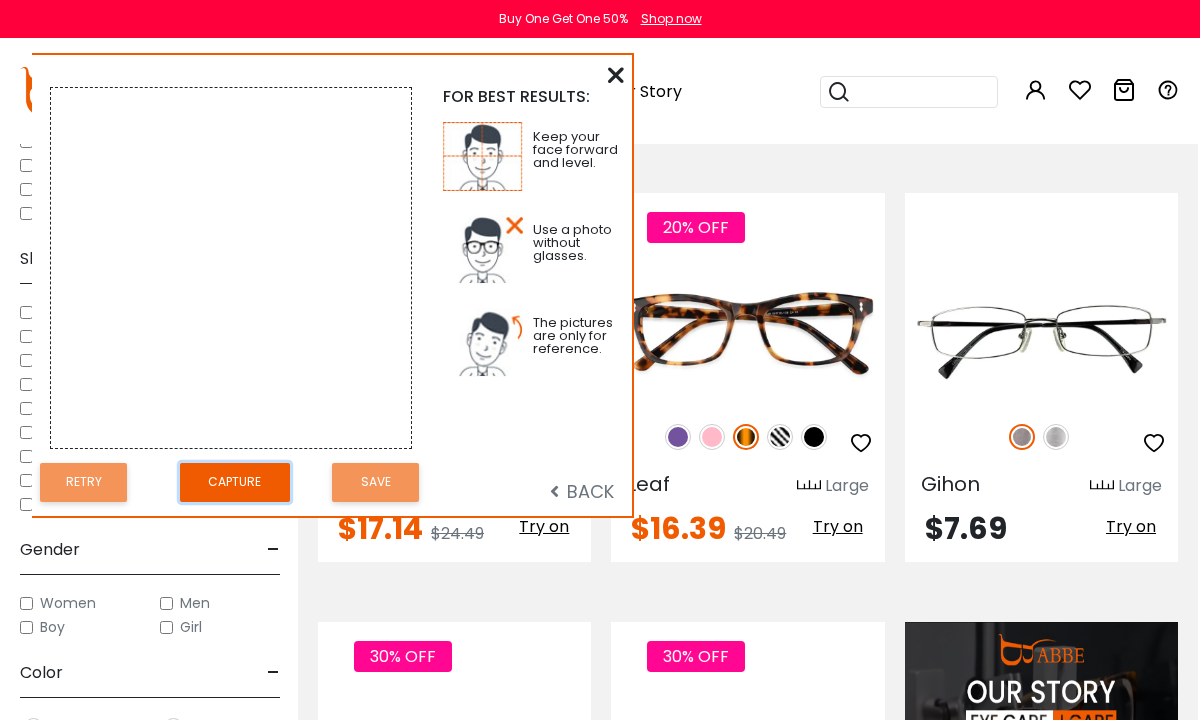 click on "Capture" at bounding box center [235, 482] 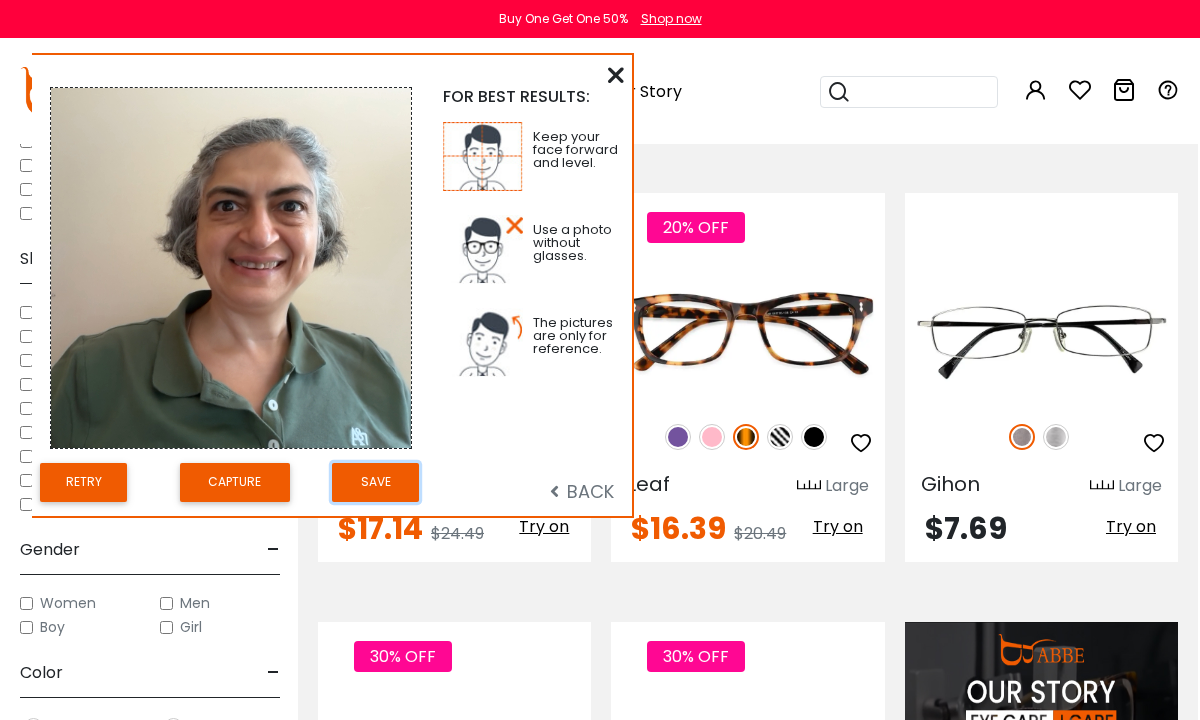 click on "Save" at bounding box center [375, 482] 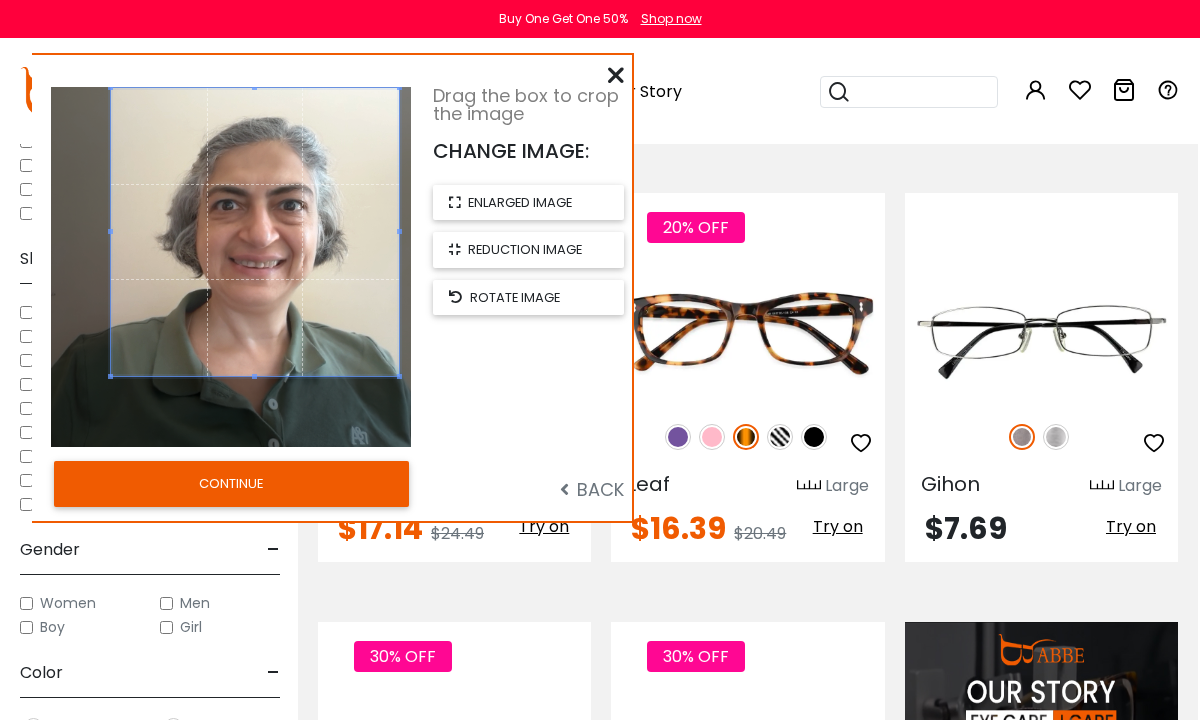 drag, startPoint x: 332, startPoint y: 252, endPoint x: 356, endPoint y: 211, distance: 47.507893 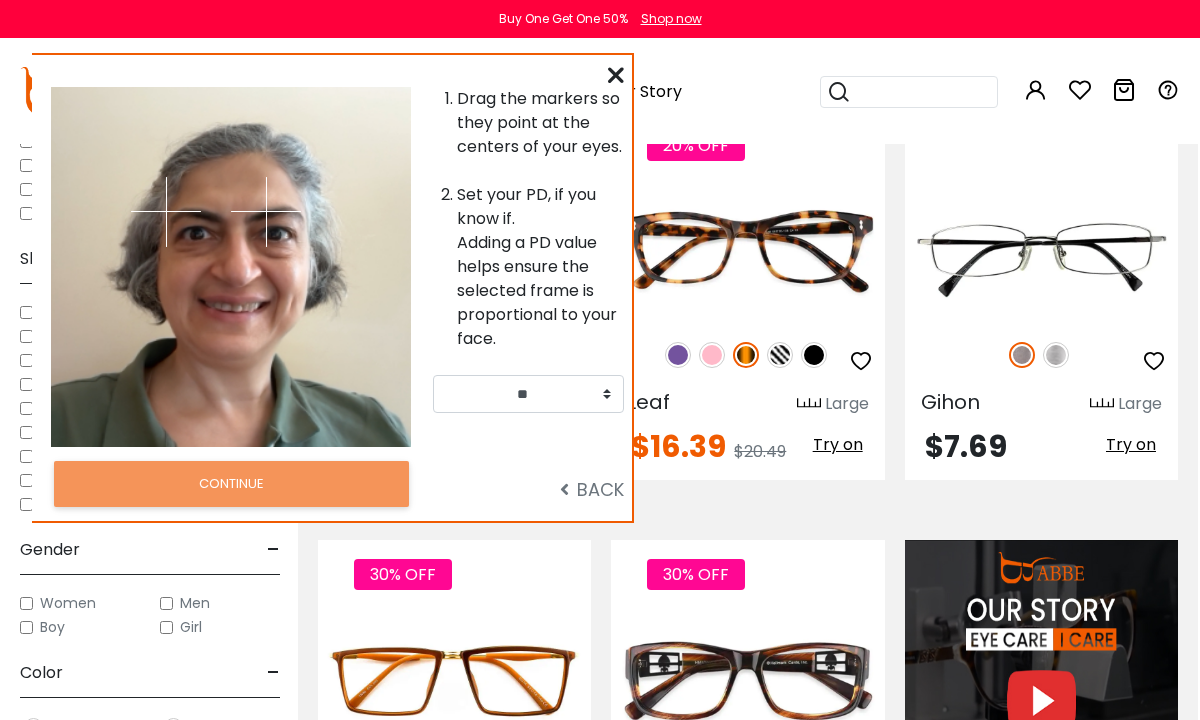 scroll, scrollTop: 1335, scrollLeft: 2, axis: both 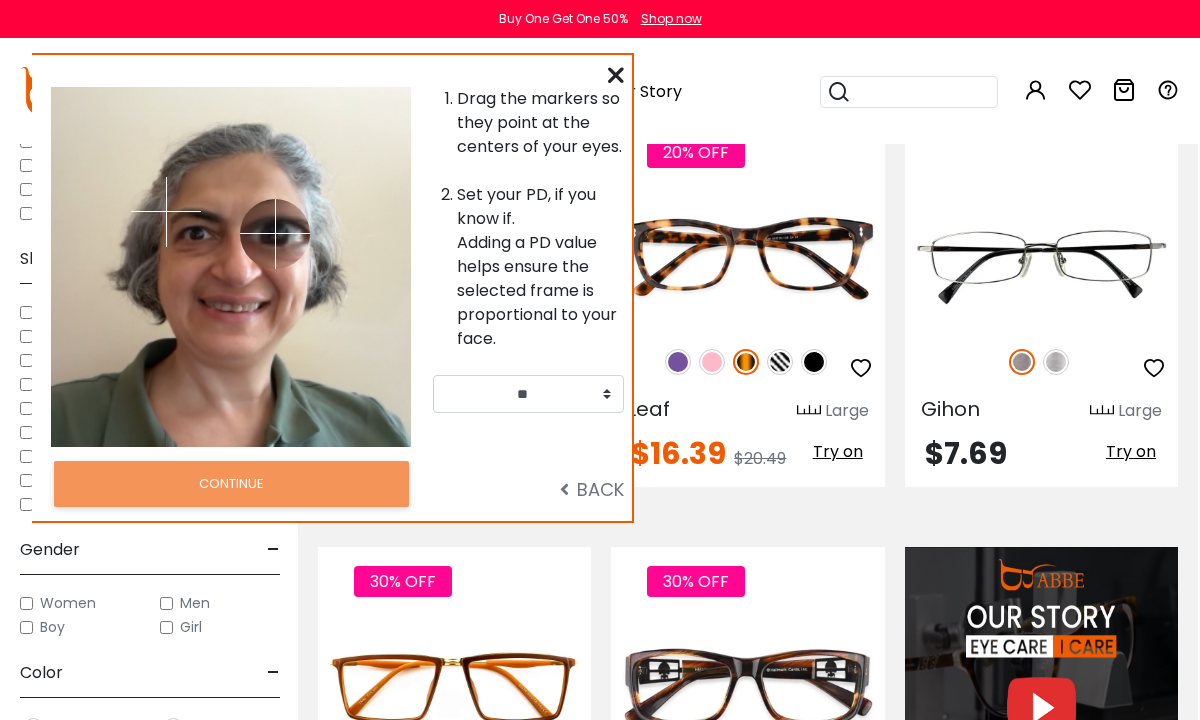 drag, startPoint x: 244, startPoint y: 212, endPoint x: 275, endPoint y: 233, distance: 37.44329 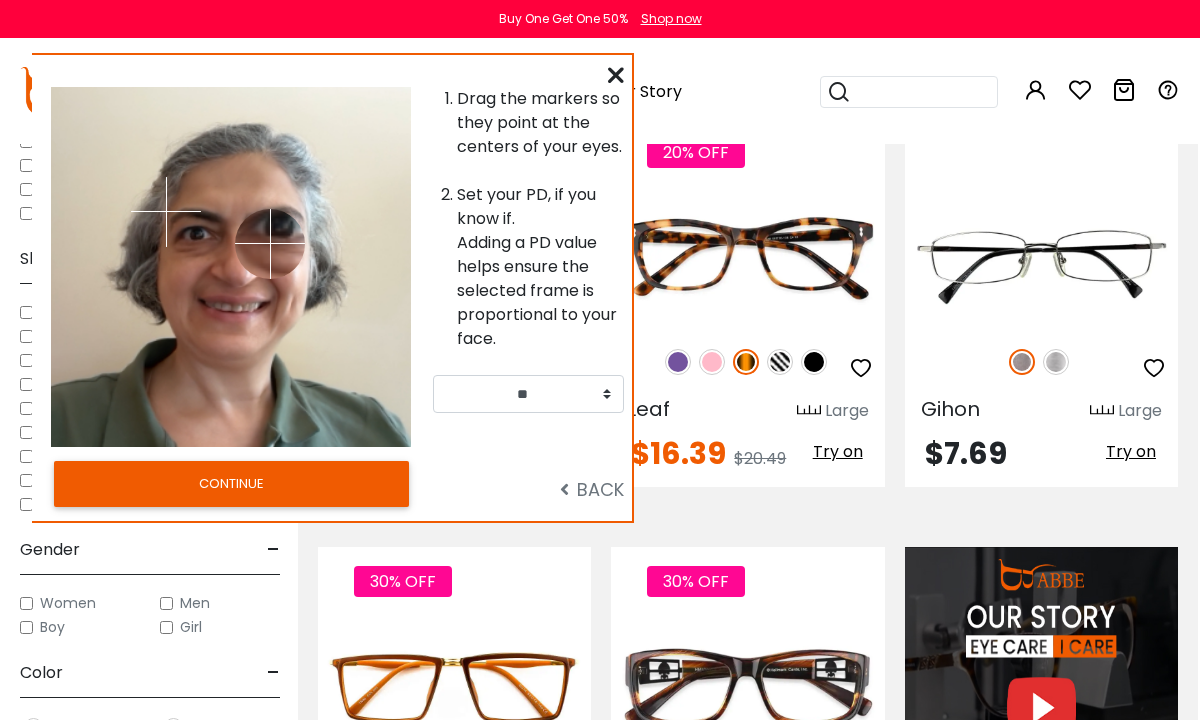 click at bounding box center [270, 244] 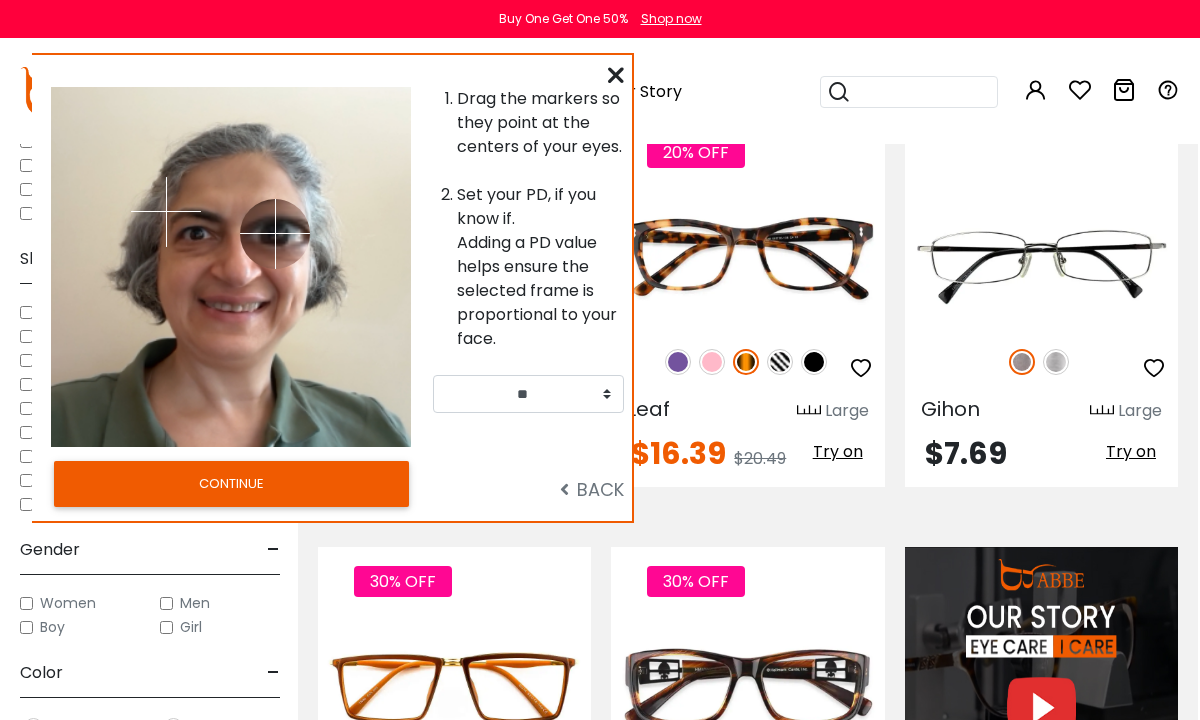 click at bounding box center (275, 234) 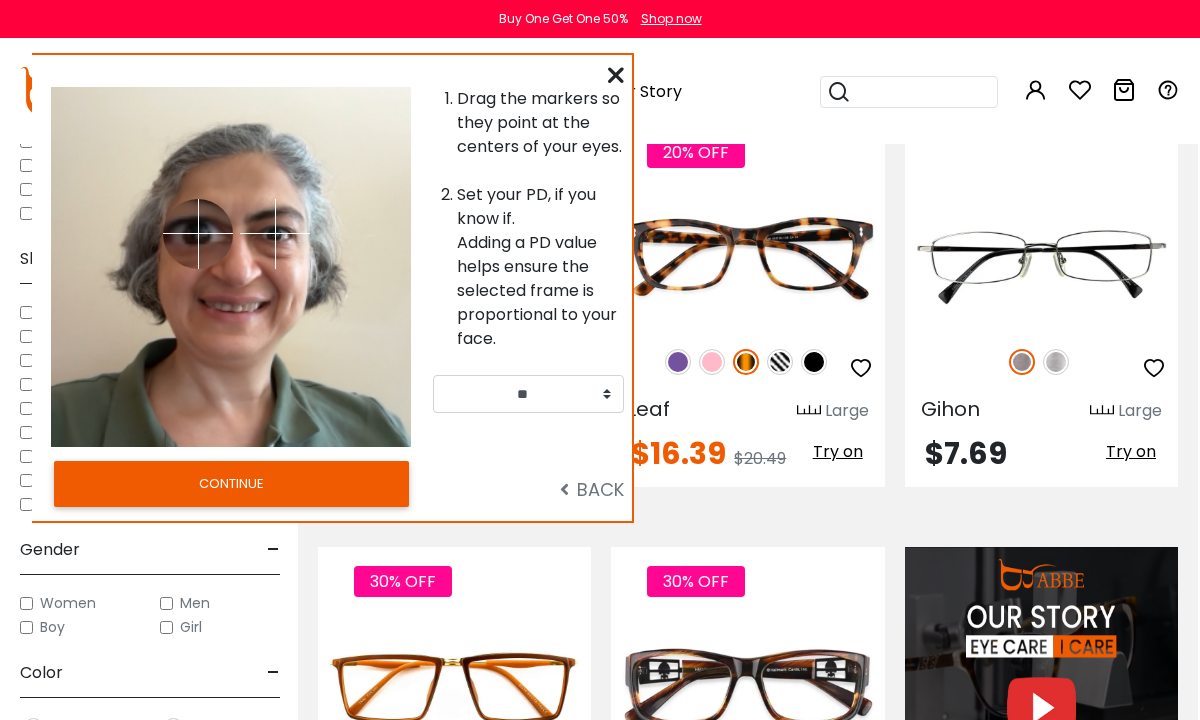 drag, startPoint x: 167, startPoint y: 212, endPoint x: 198, endPoint y: 233, distance: 37.44329 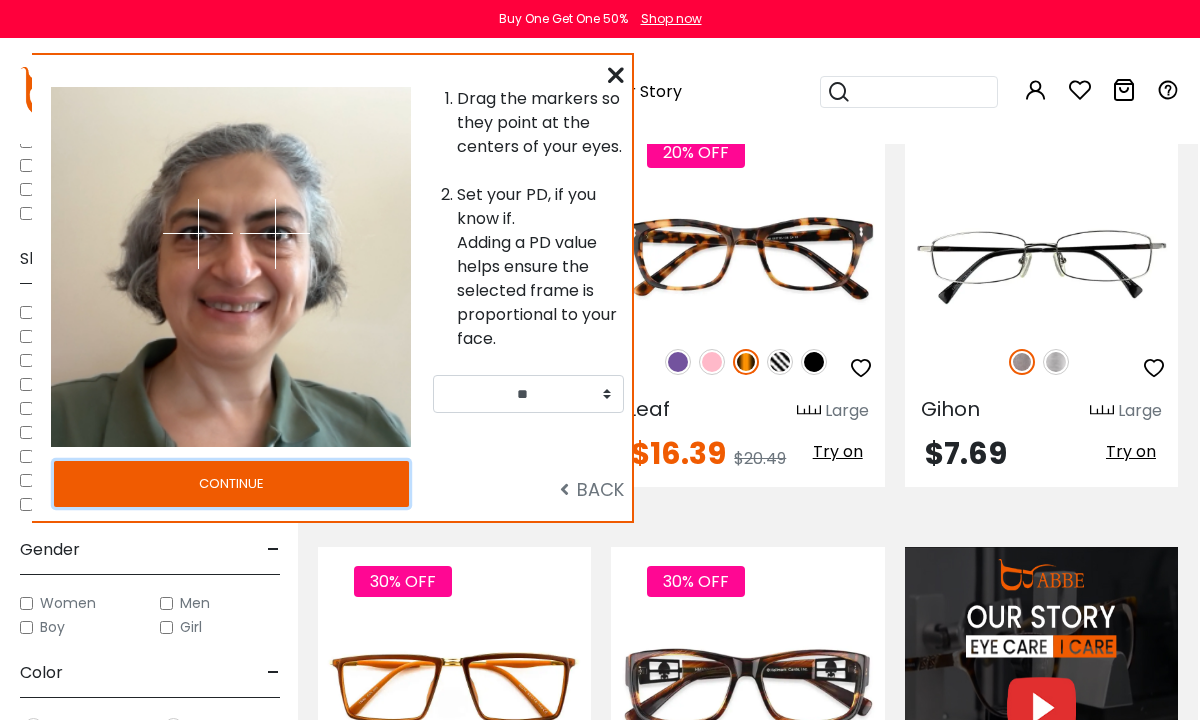 click on "CONTINUE" at bounding box center (231, 484) 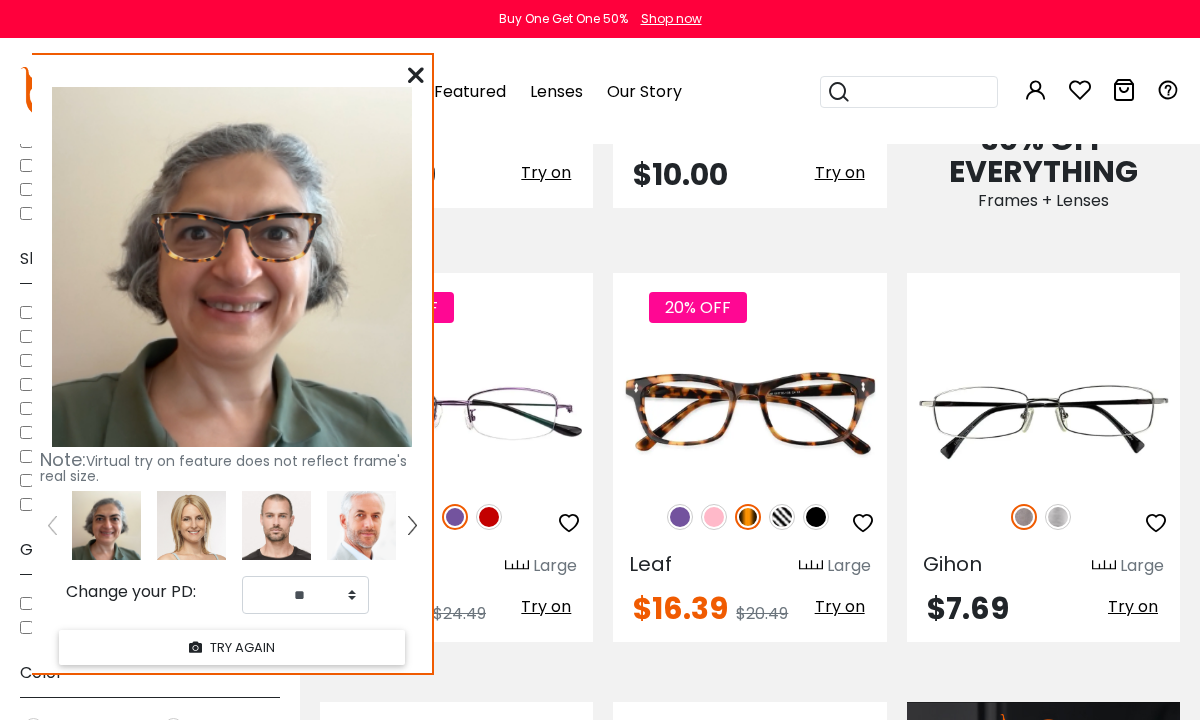 scroll, scrollTop: 1177, scrollLeft: 0, axis: vertical 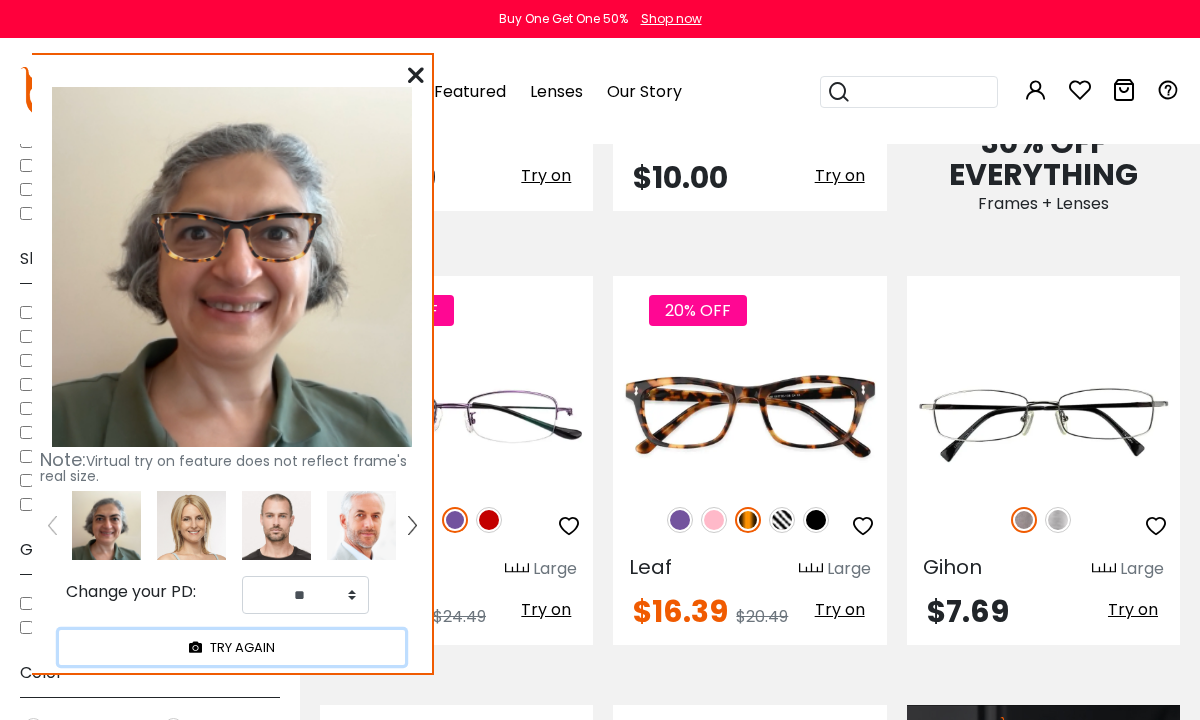 click on "TRY AGAIN" at bounding box center [232, 647] 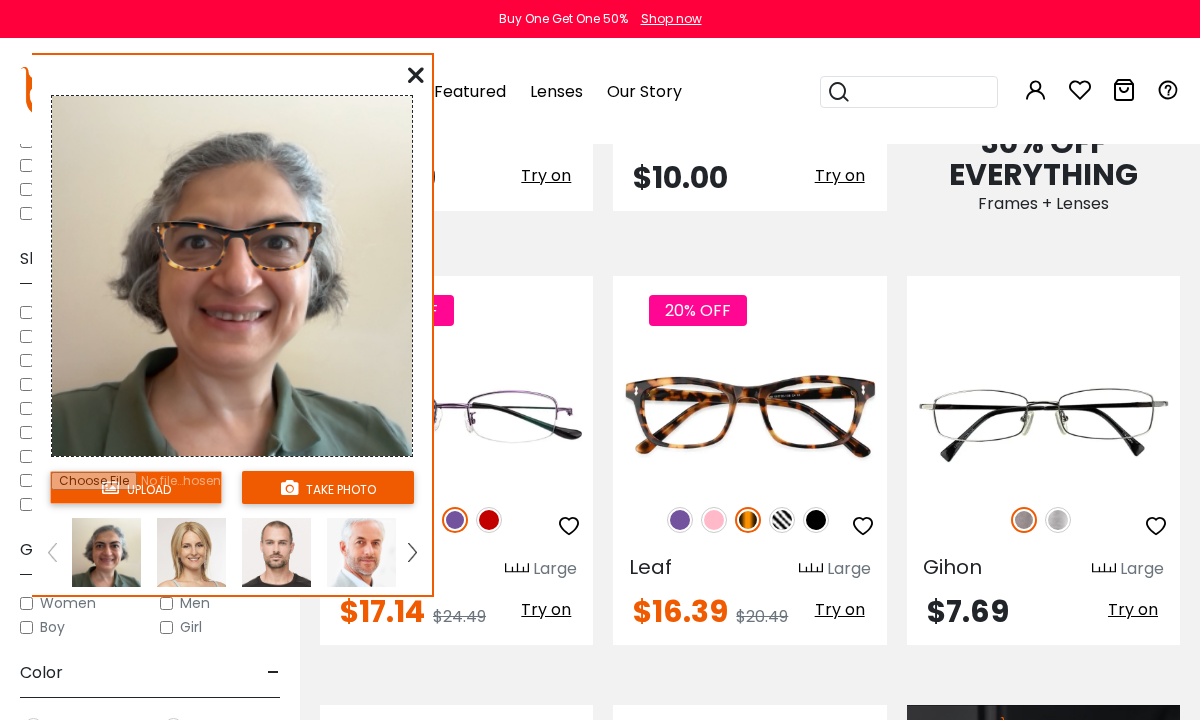 scroll, scrollTop: 1178, scrollLeft: 0, axis: vertical 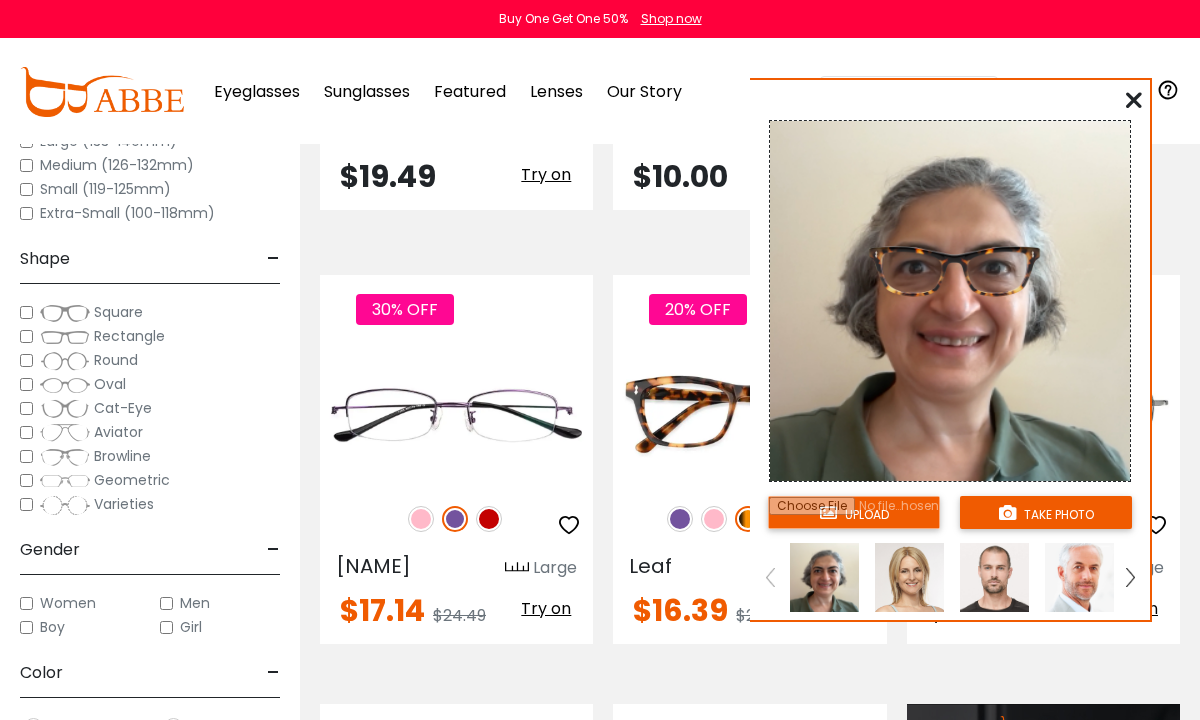 drag, startPoint x: 298, startPoint y: 74, endPoint x: 1016, endPoint y: 99, distance: 718.4351 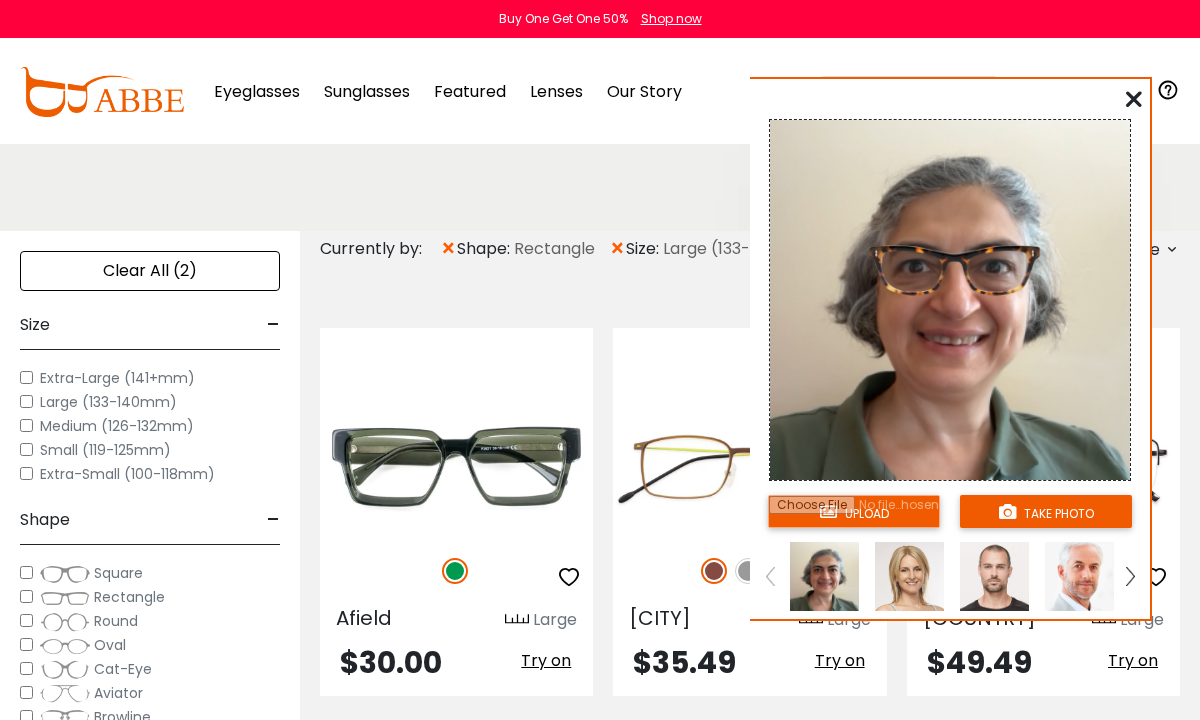 scroll, scrollTop: 258, scrollLeft: 0, axis: vertical 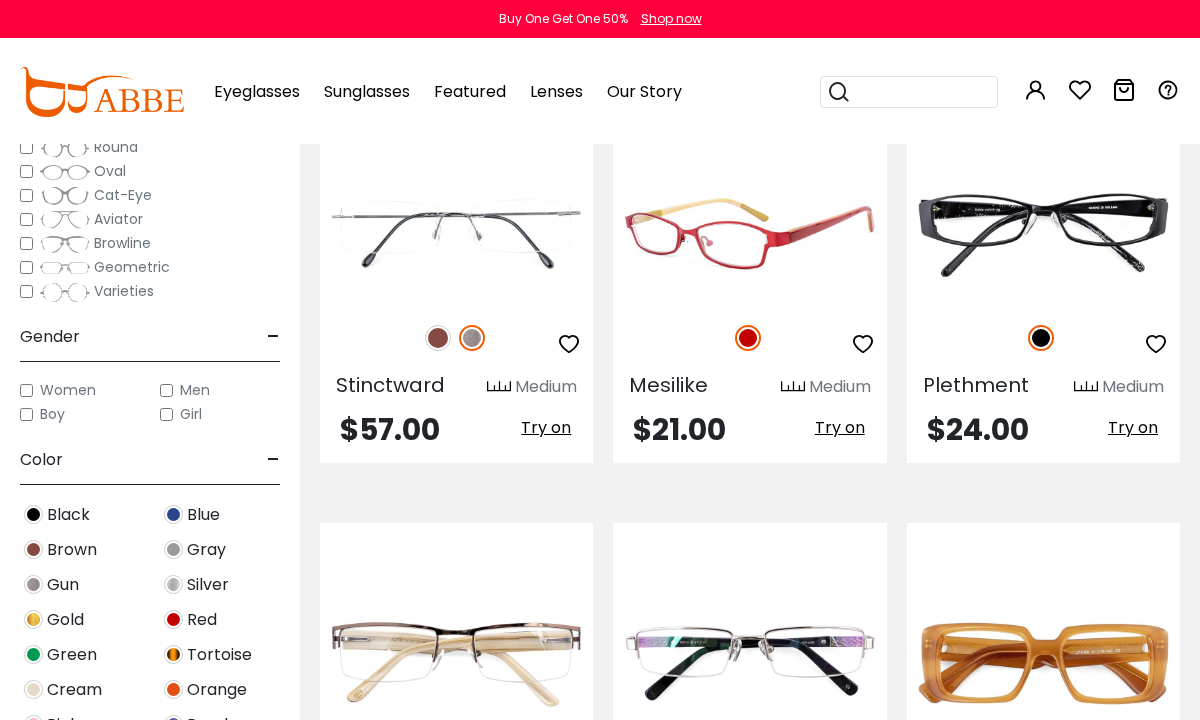 click on "Try on" at bounding box center (840, 427) 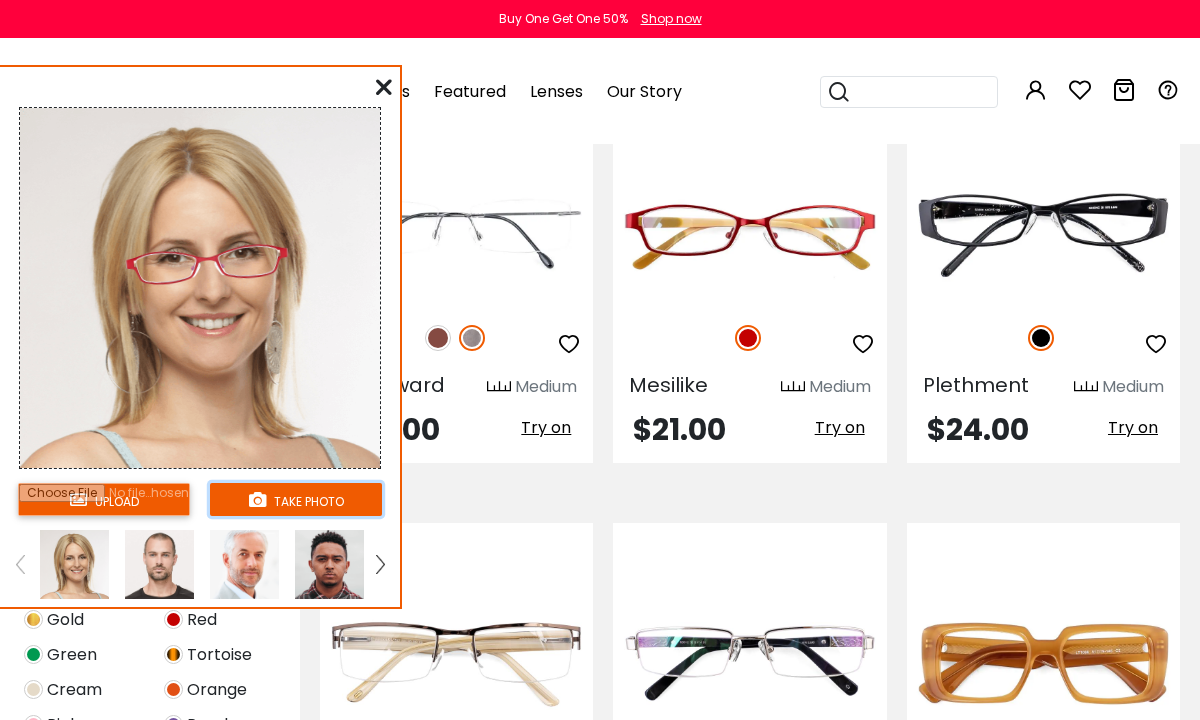 click on "take photo" at bounding box center (296, 499) 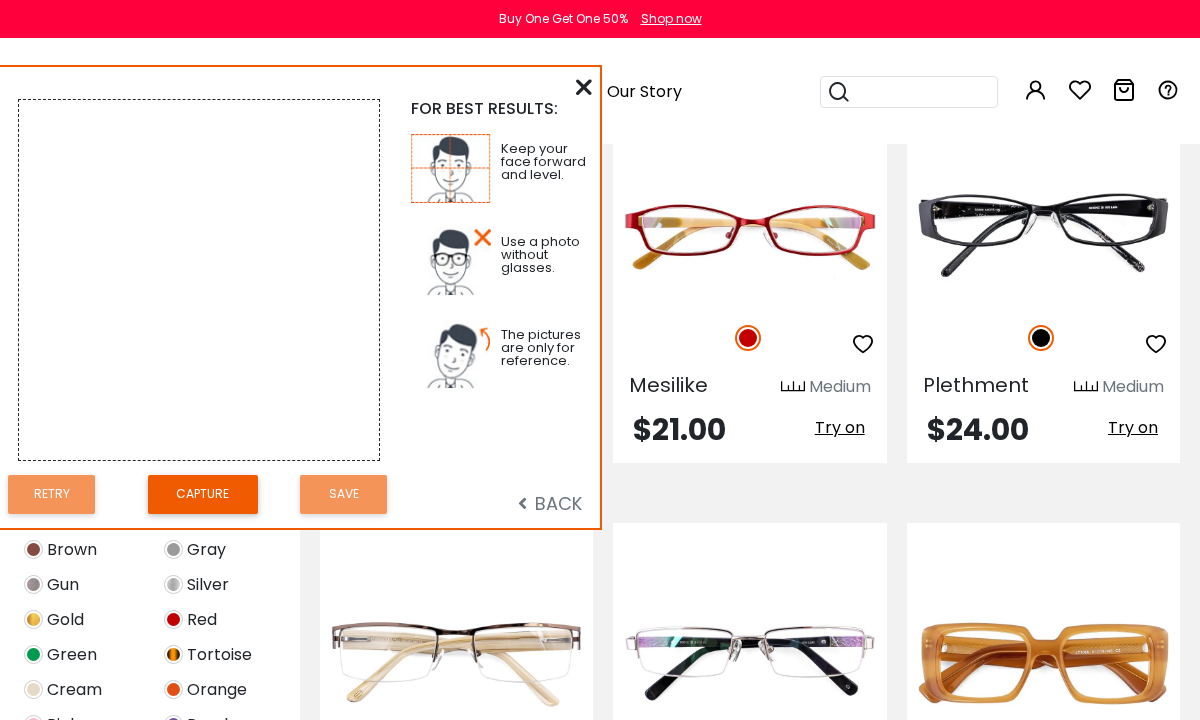click at bounding box center (584, 87) 